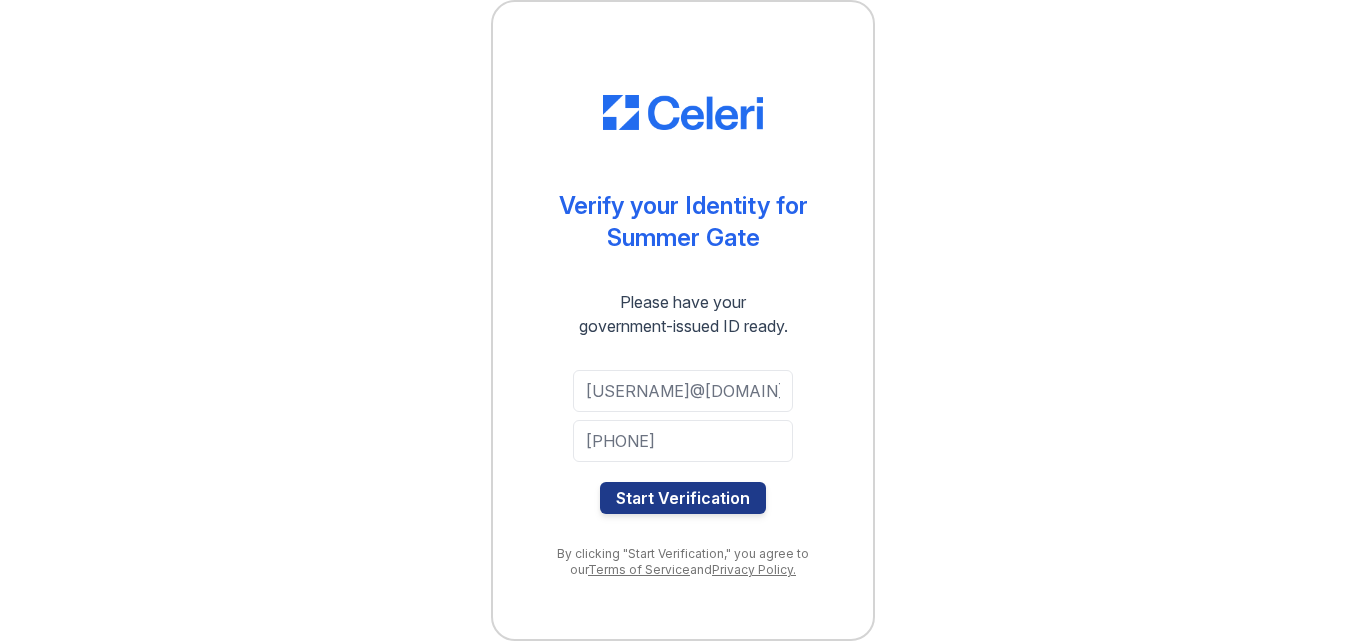scroll, scrollTop: 0, scrollLeft: 0, axis: both 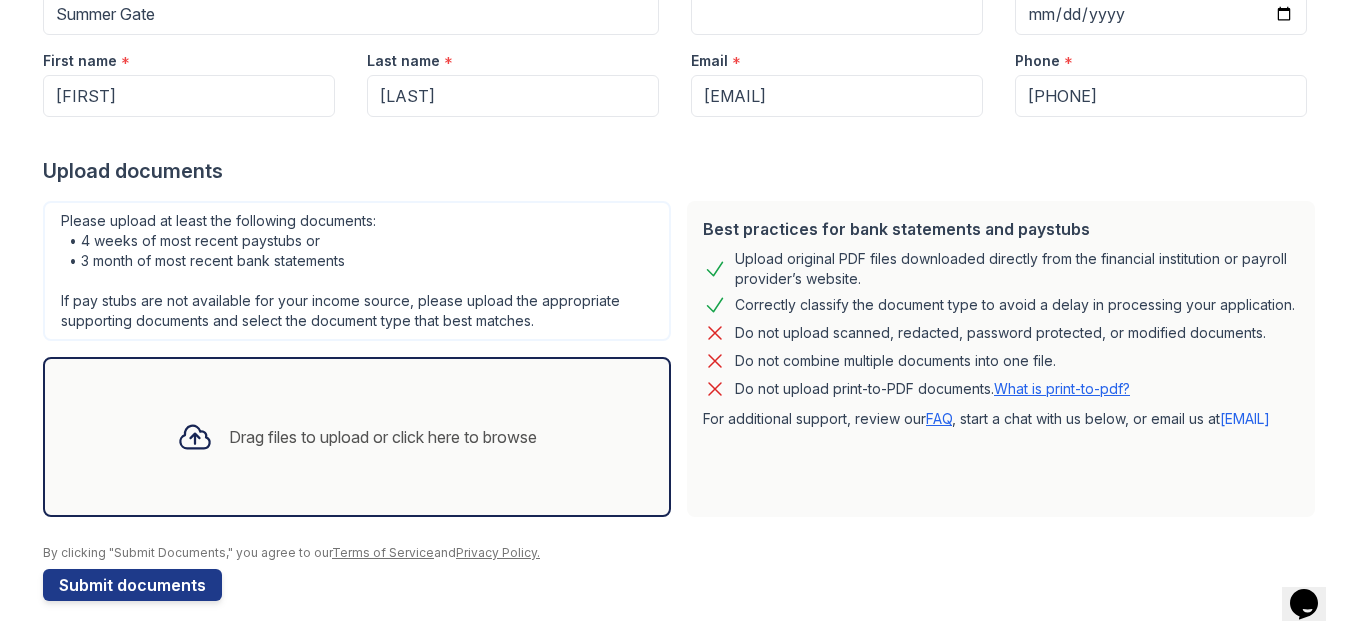 click on "Drag files to upload or click here to browse" at bounding box center [383, 437] 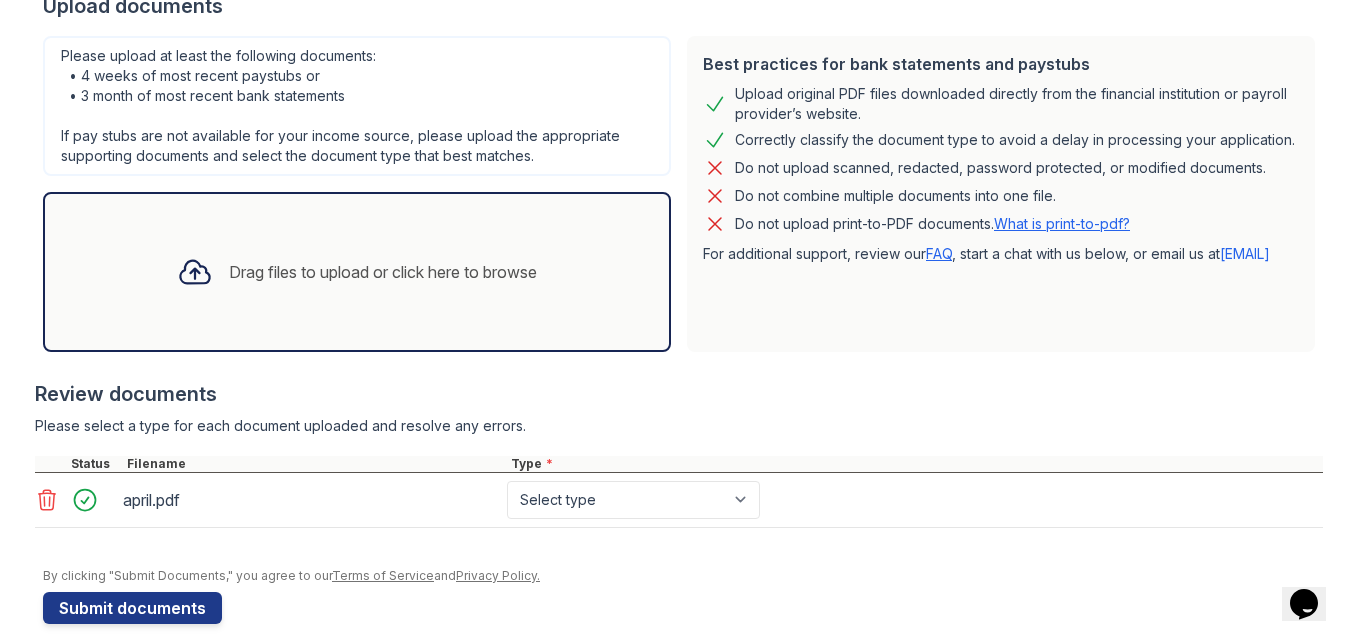 scroll, scrollTop: 417, scrollLeft: 0, axis: vertical 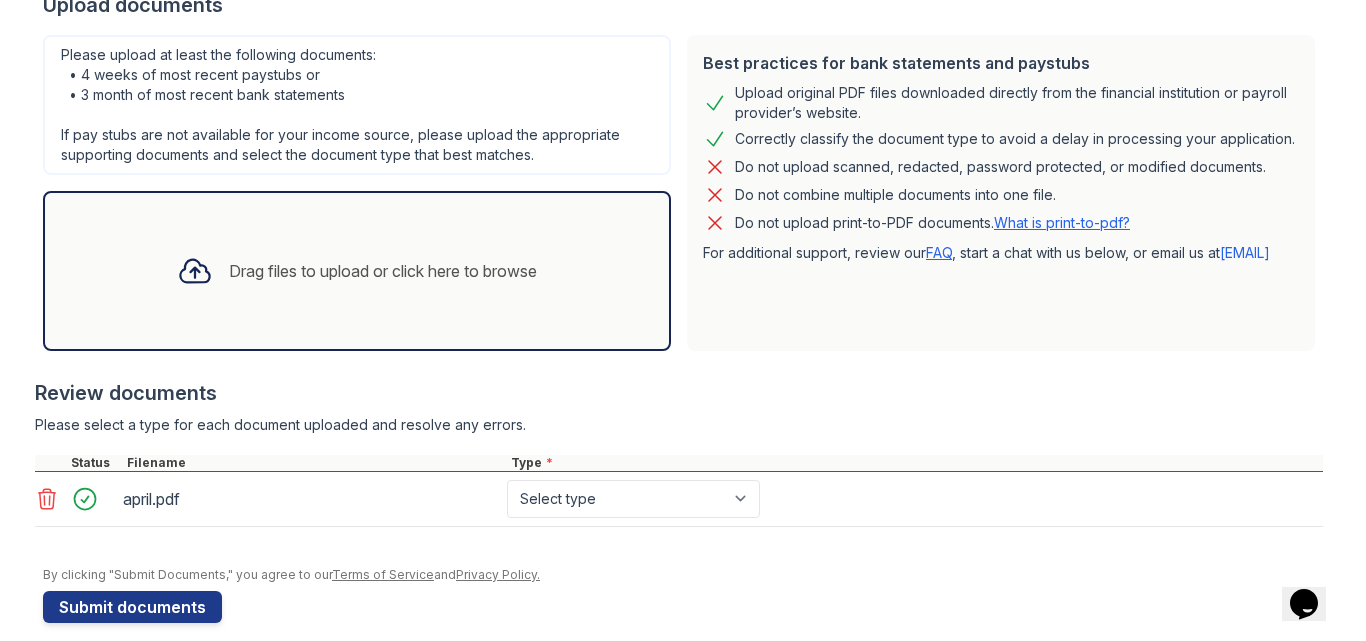click on "Drag files to upload or click here to browse" at bounding box center (383, 271) 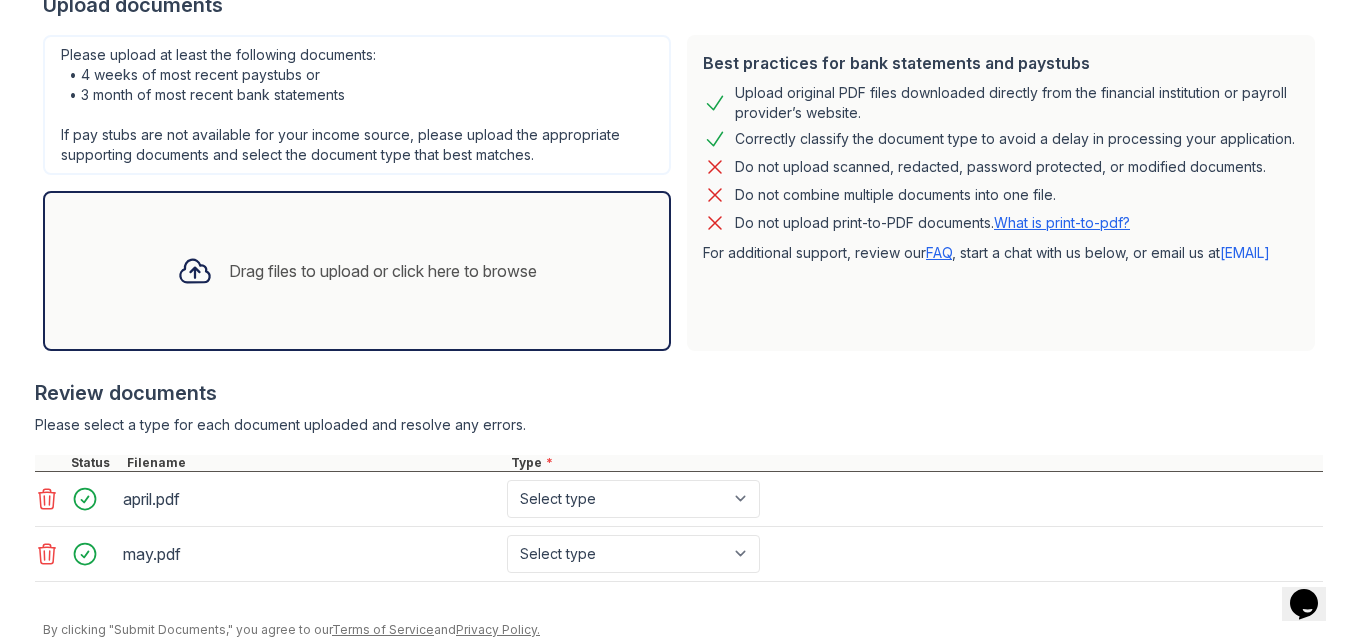 click on "Drag files to upload or click here to browse" at bounding box center (383, 271) 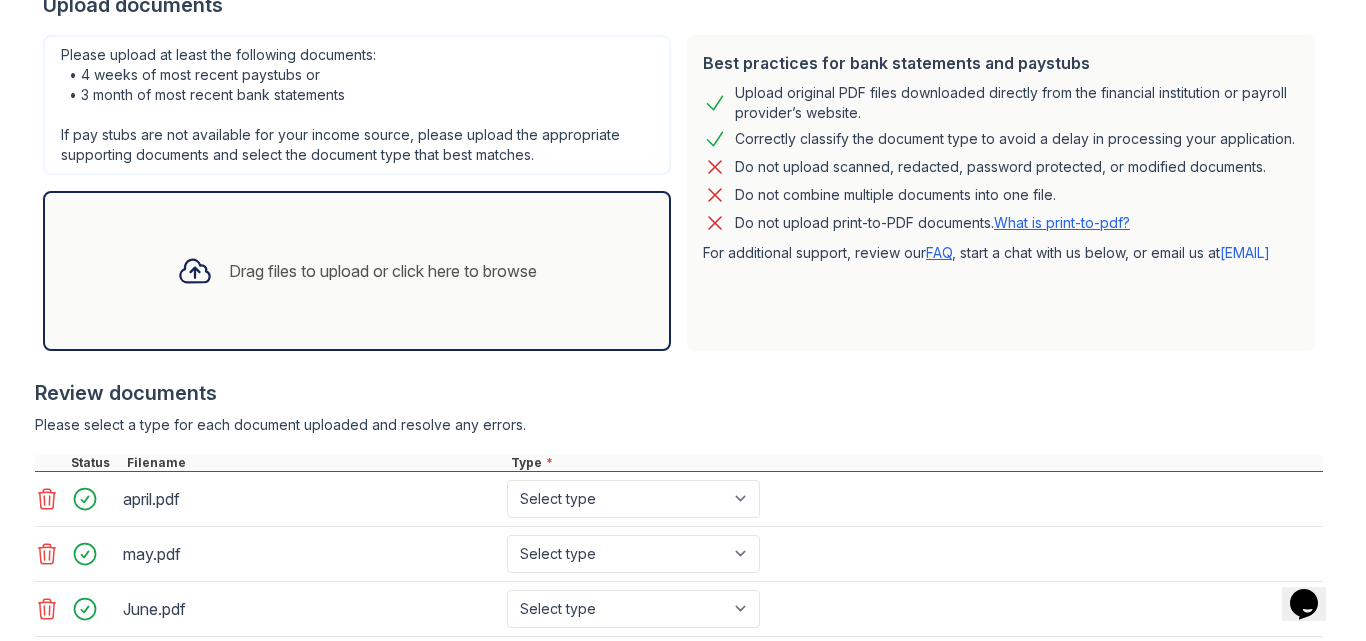 click on "Drag files to upload or click here to browse" at bounding box center [383, 271] 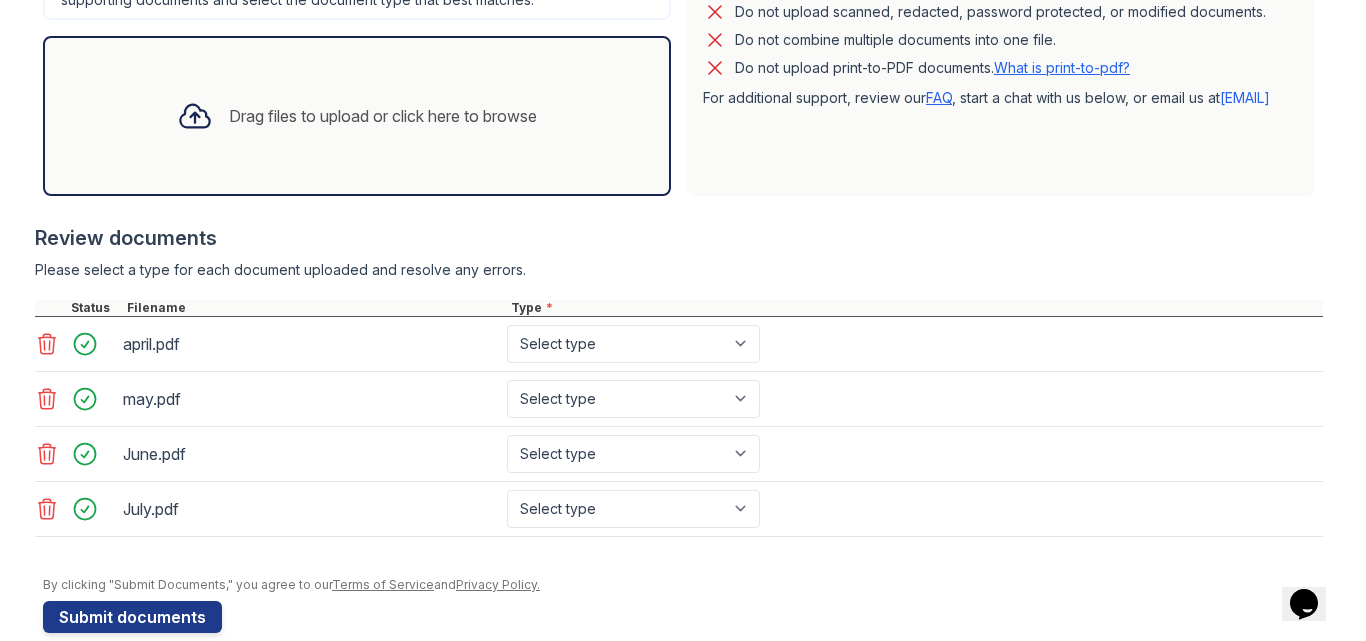 scroll, scrollTop: 604, scrollLeft: 0, axis: vertical 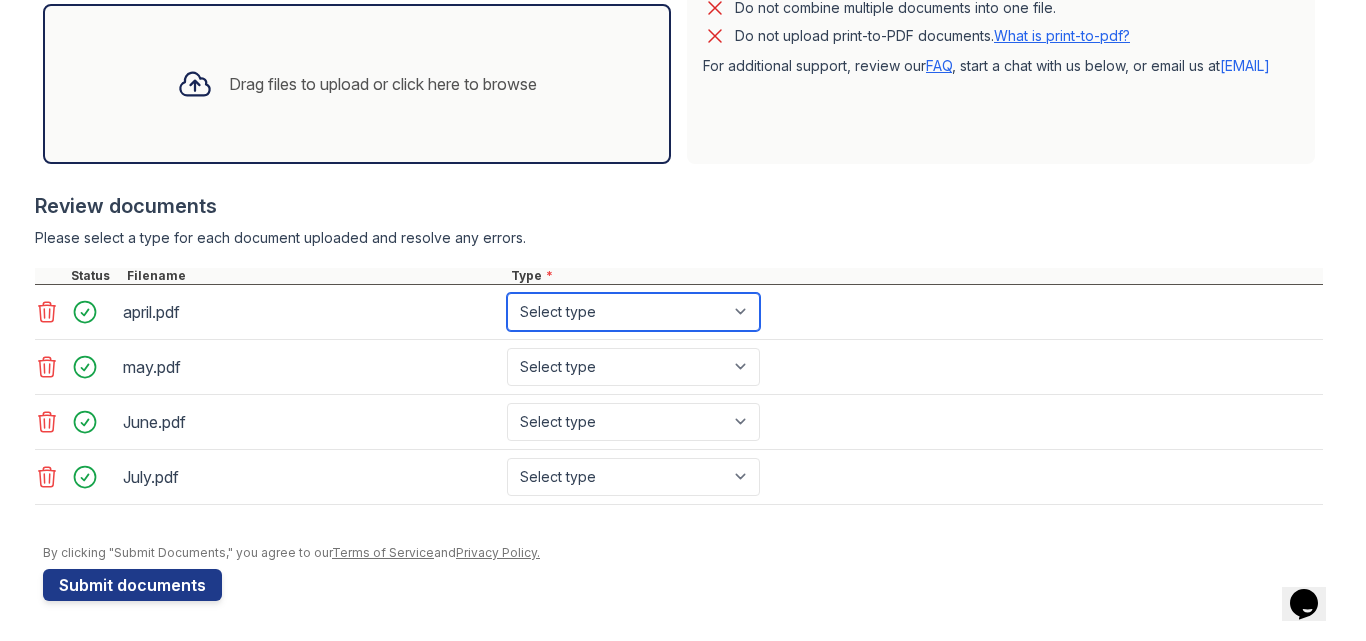 drag, startPoint x: 743, startPoint y: 309, endPoint x: 615, endPoint y: 437, distance: 181.01933 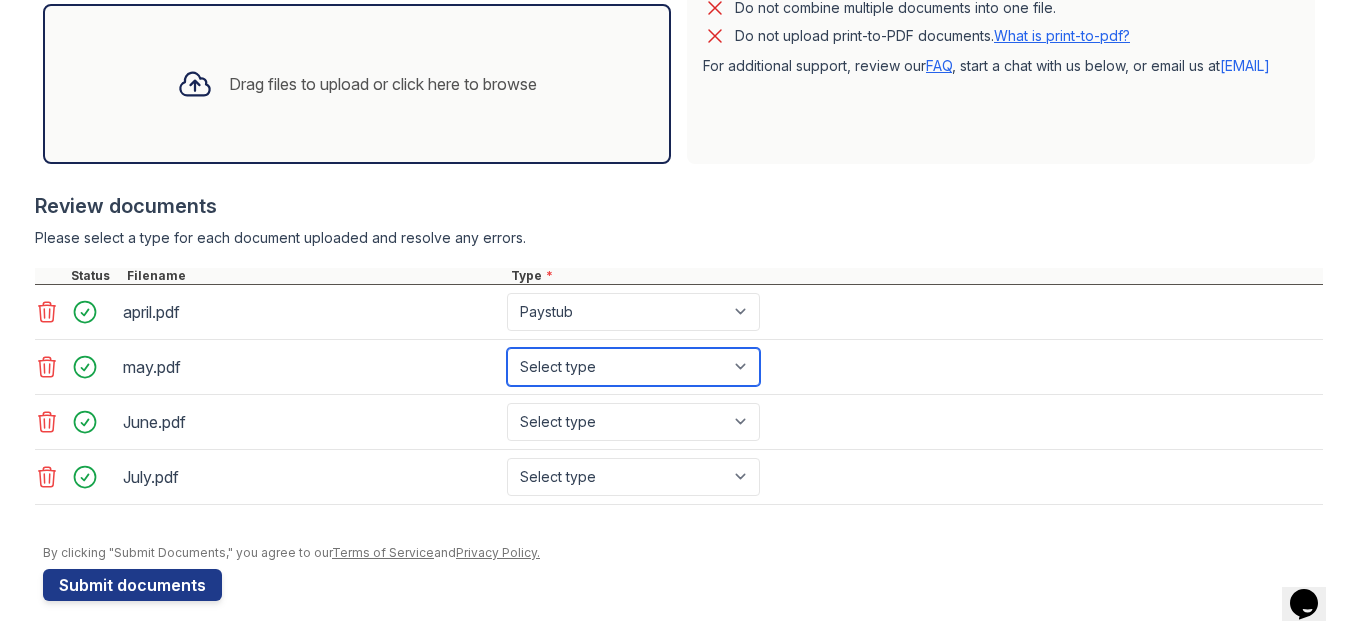 click on "Select type
Paystub
Bank Statement
Offer Letter
Tax Documents
Benefit Award Letter
Investment Account Statement
Other" at bounding box center (633, 367) 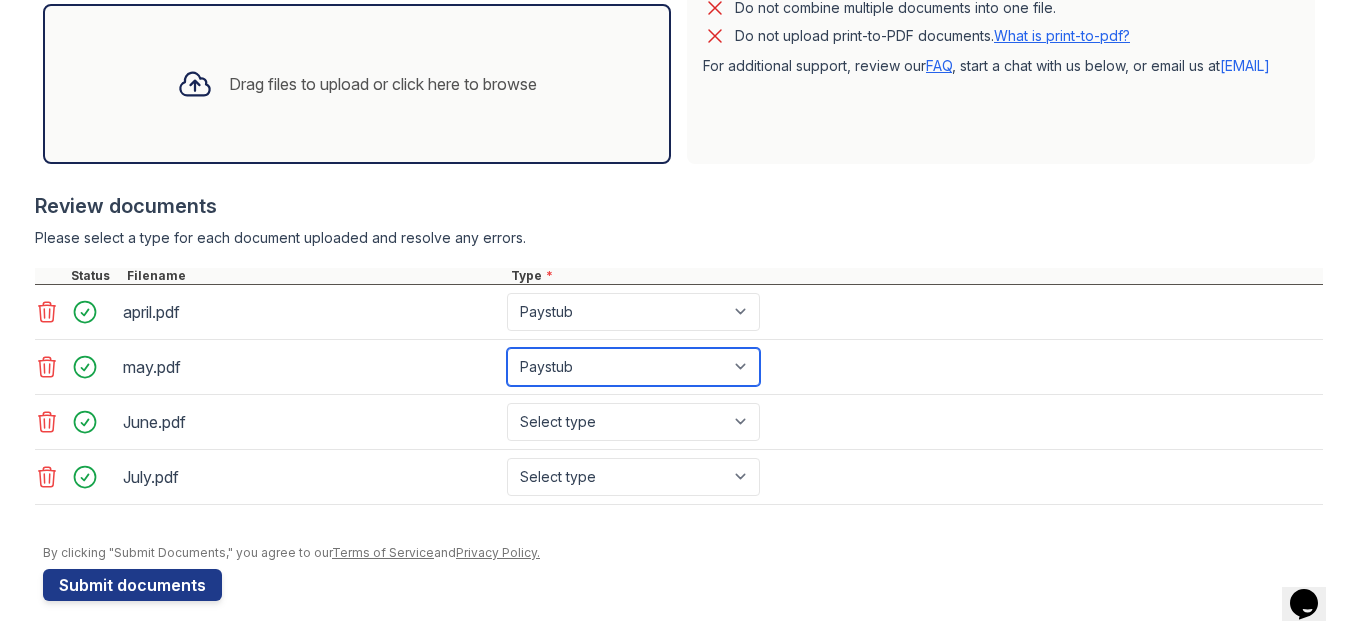 click on "Select type
Paystub
Bank Statement
Offer Letter
Tax Documents
Benefit Award Letter
Investment Account Statement
Other" at bounding box center (633, 367) 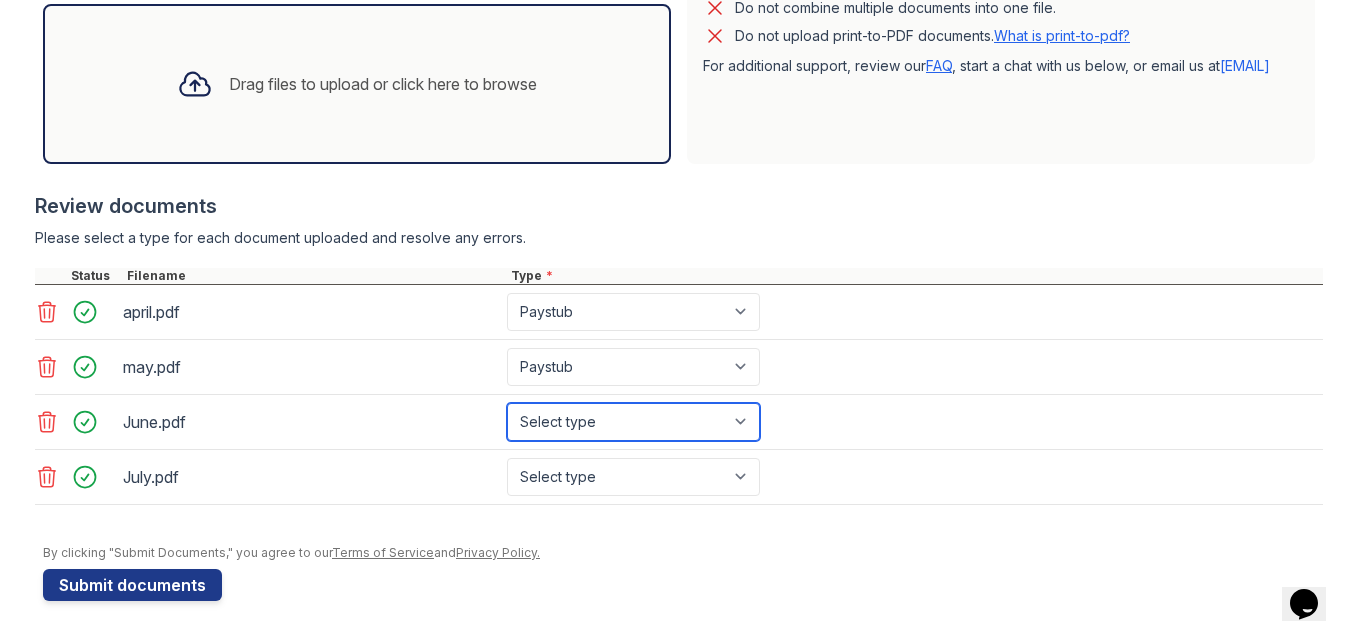 click on "Select type
Paystub
Bank Statement
Offer Letter
Tax Documents
Benefit Award Letter
Investment Account Statement
Other" at bounding box center [633, 422] 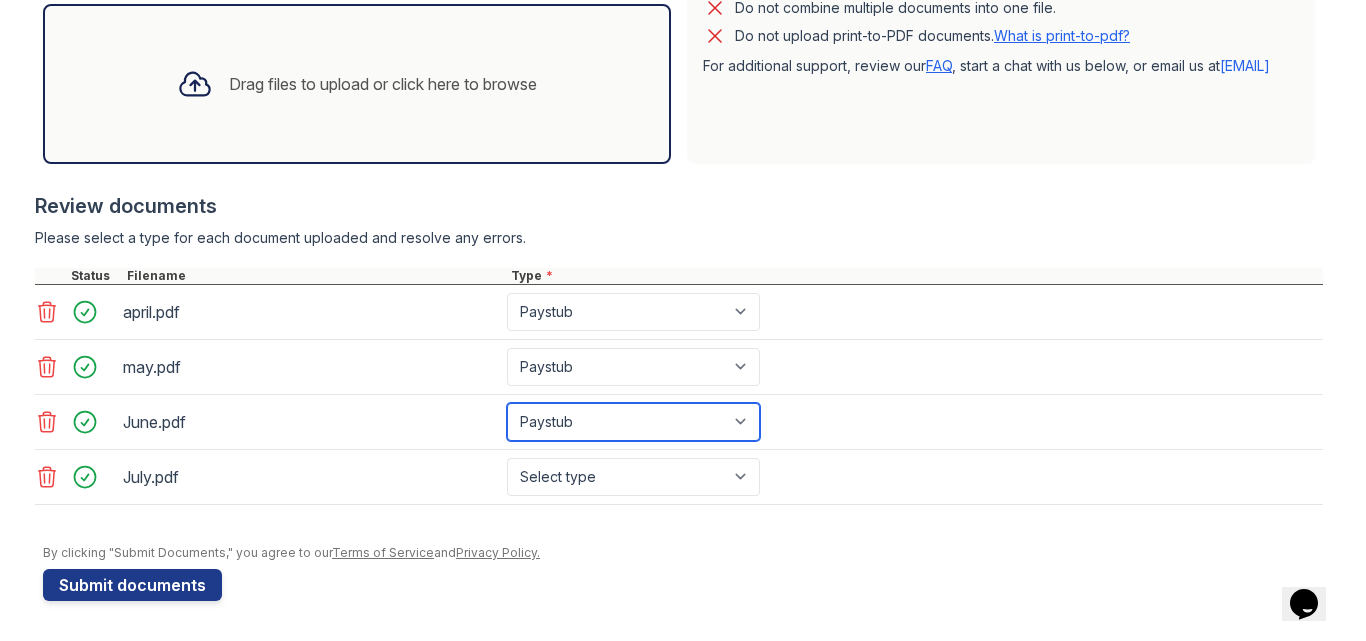 click on "Select type
Paystub
Bank Statement
Offer Letter
Tax Documents
Benefit Award Letter
Investment Account Statement
Other" at bounding box center (633, 422) 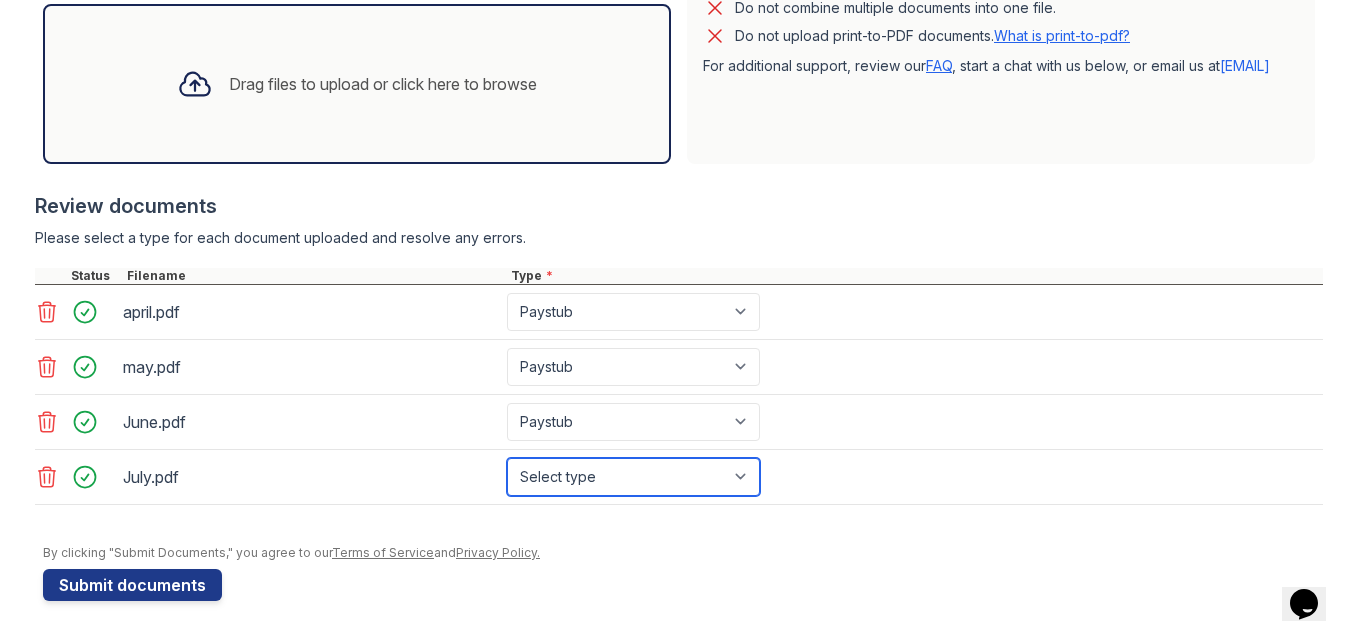 click on "Select type
Paystub
Bank Statement
Offer Letter
Tax Documents
Benefit Award Letter
Investment Account Statement
Other" at bounding box center [633, 477] 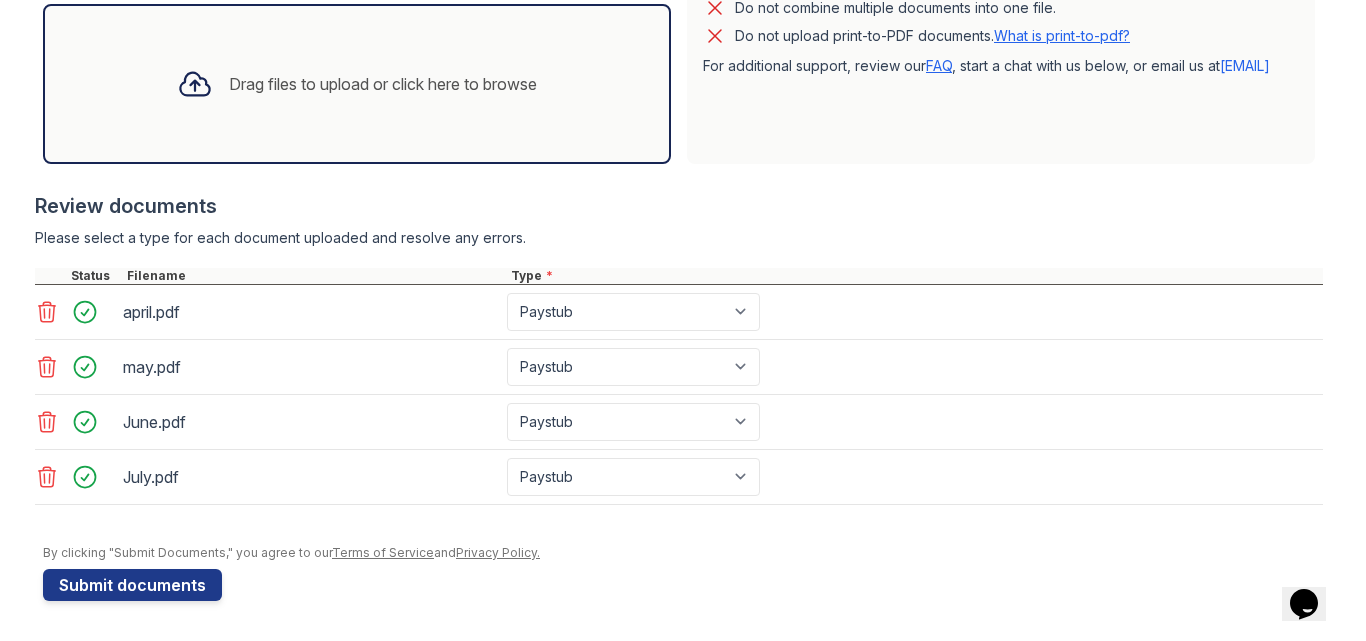 click on "By clicking "Submit Documents," you agree to our
Terms of Service
and
Privacy Policy." at bounding box center (683, 553) 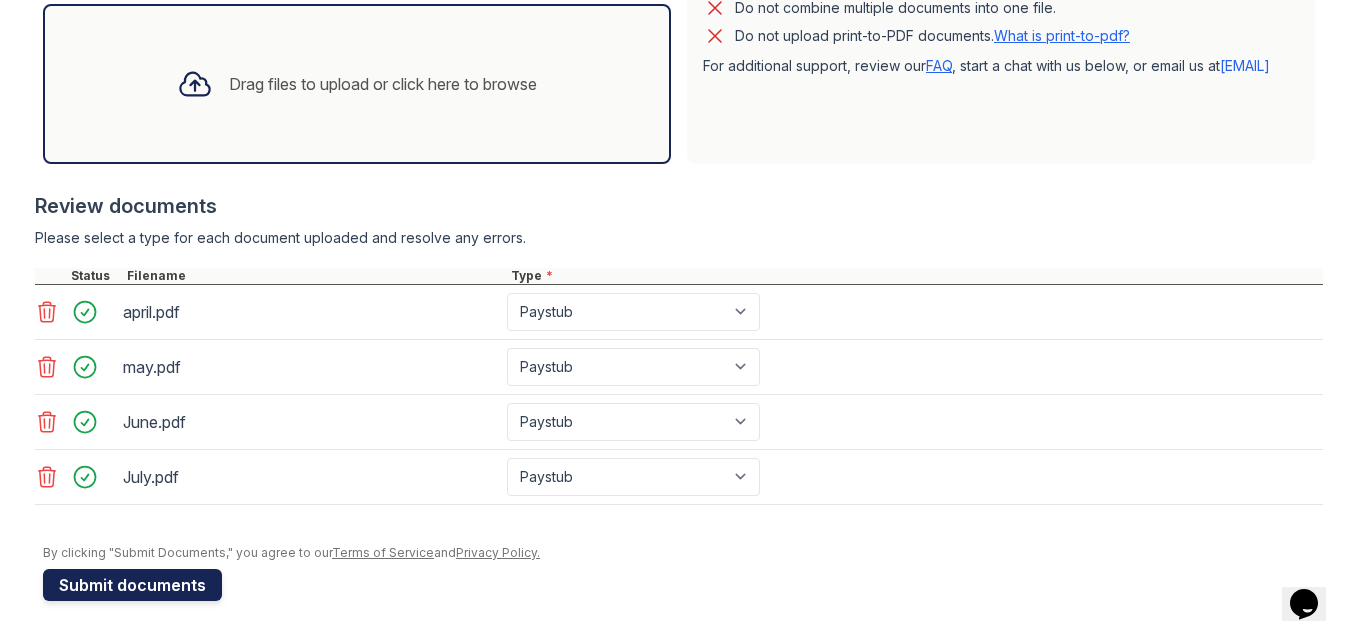 click on "Submit documents" at bounding box center [132, 585] 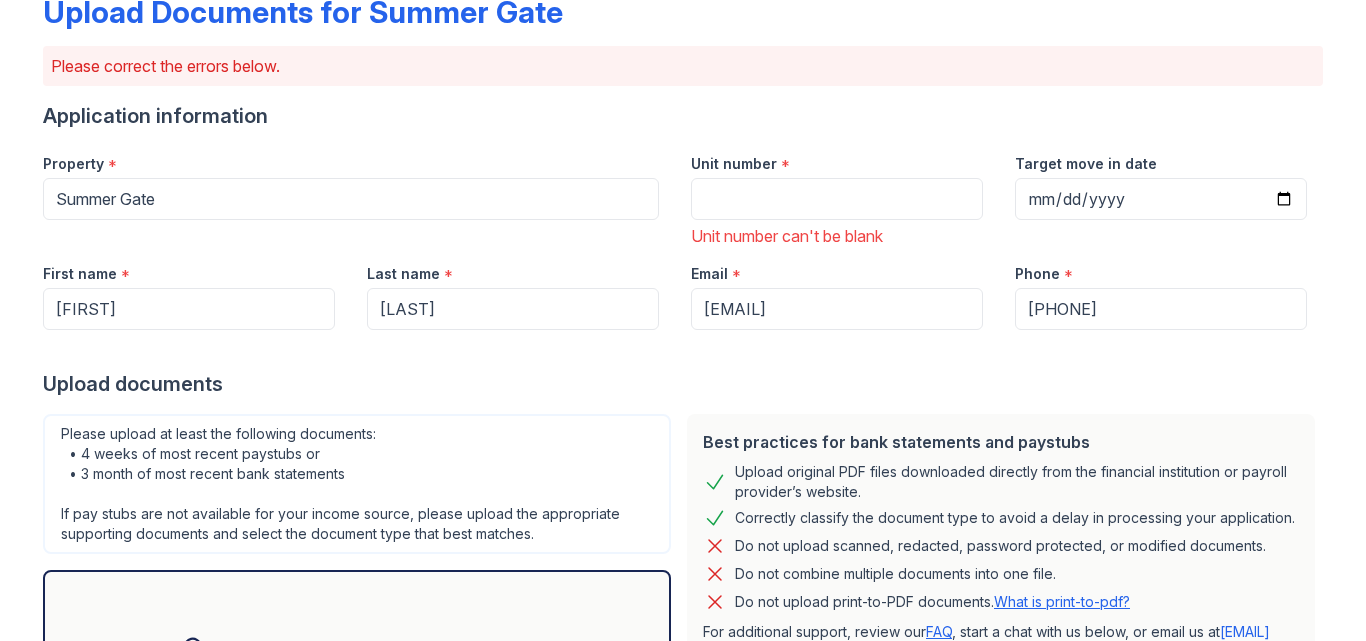 scroll, scrollTop: 0, scrollLeft: 0, axis: both 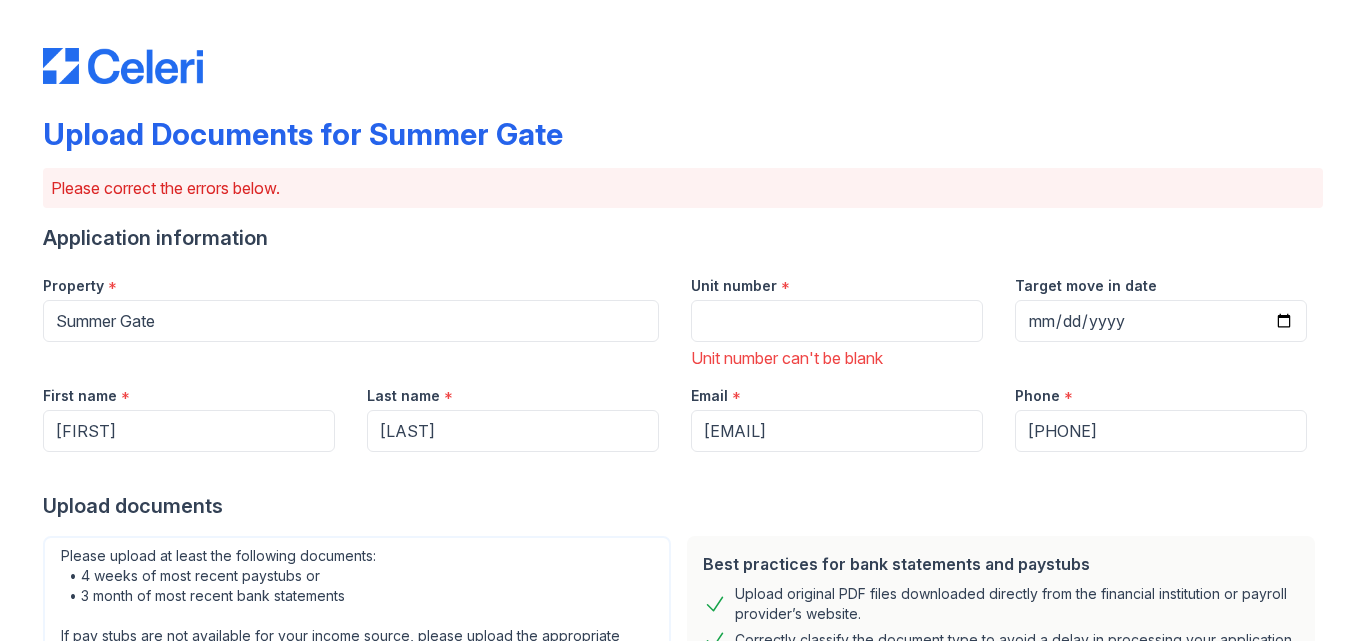 click on "Property
*" at bounding box center (351, 280) 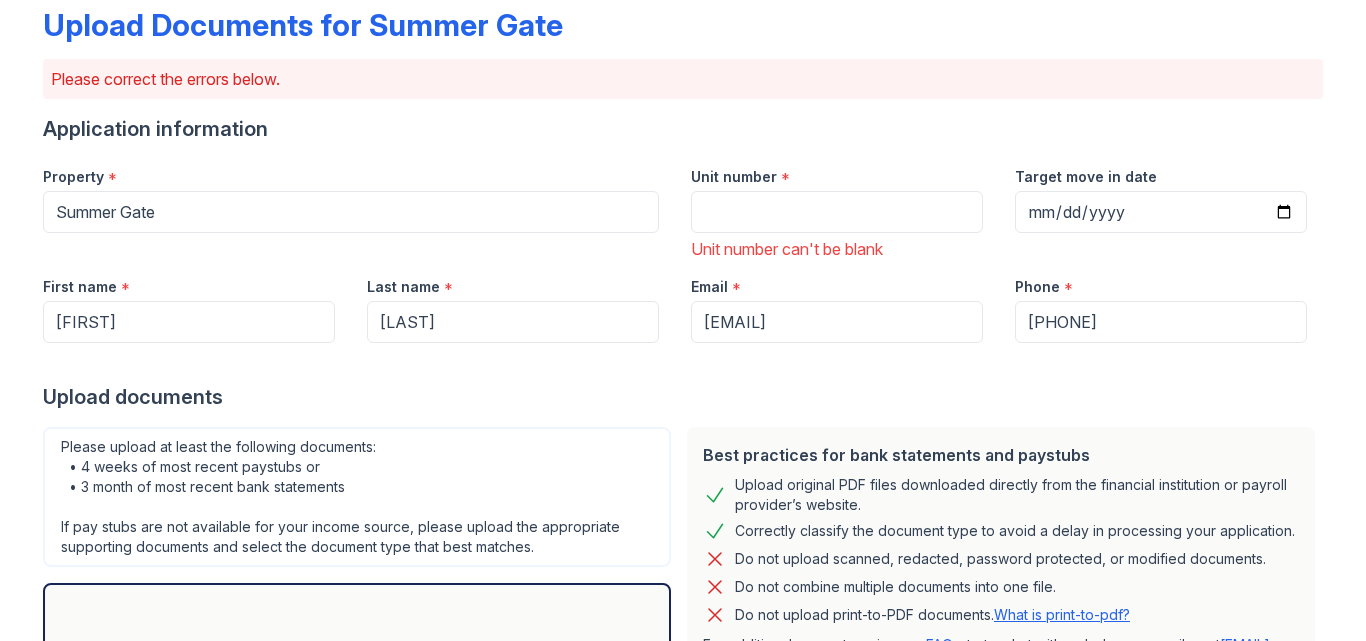 scroll, scrollTop: 0, scrollLeft: 0, axis: both 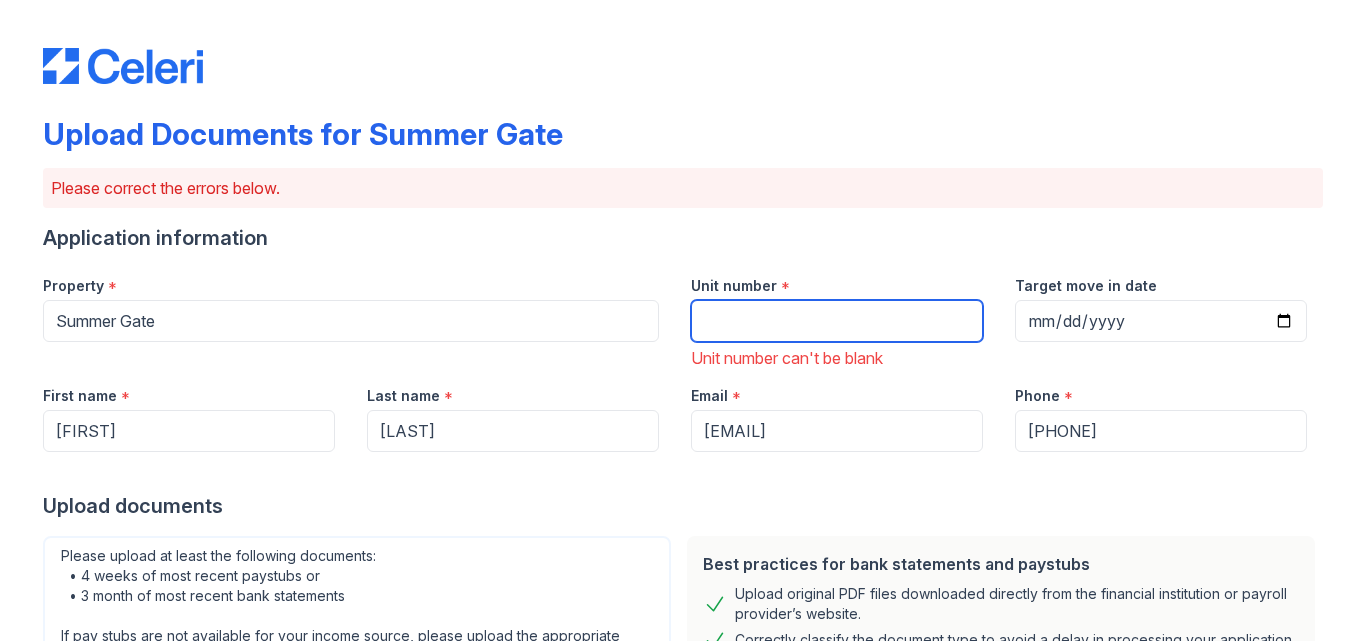 click on "Unit number" at bounding box center [837, 321] 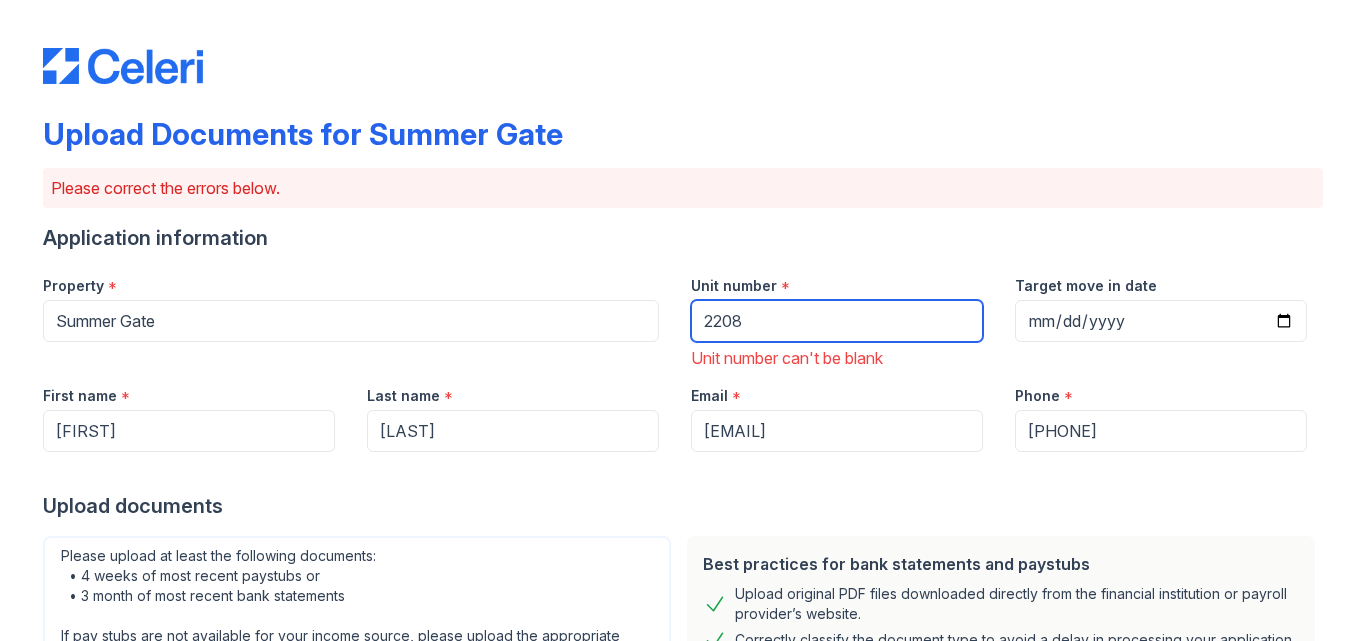 type on "2208" 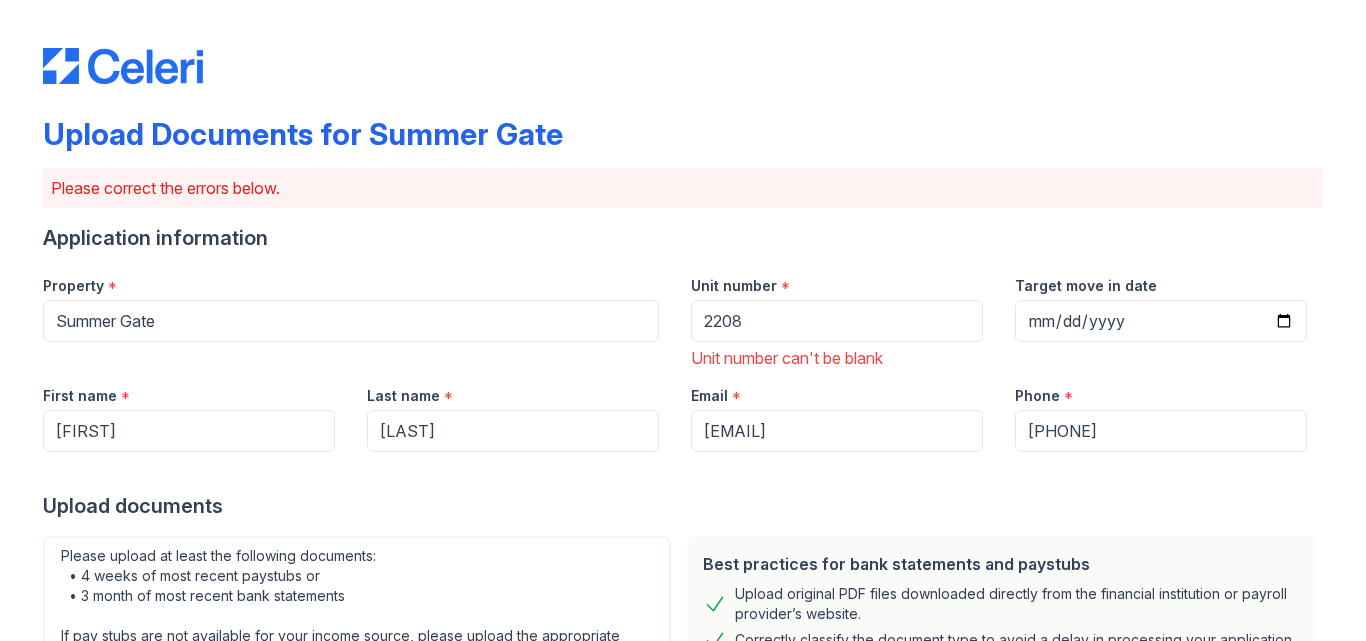 click on "Email
*" at bounding box center (837, 390) 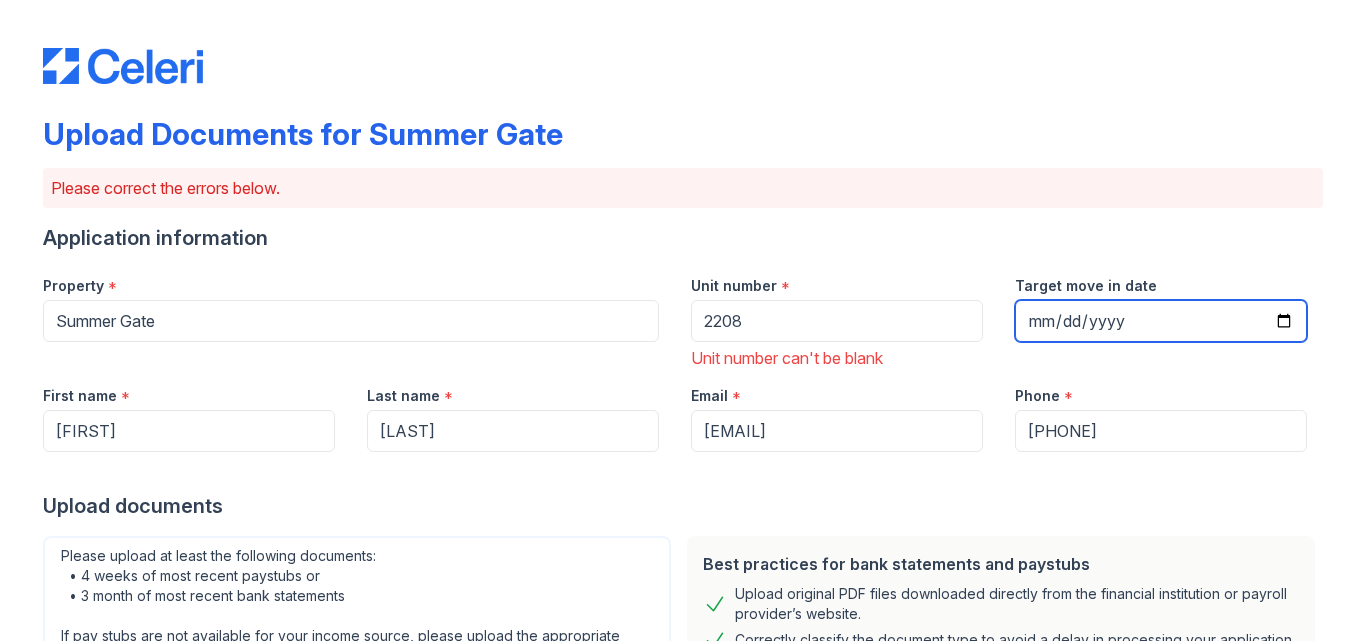 click on "Target move in date" at bounding box center [1161, 321] 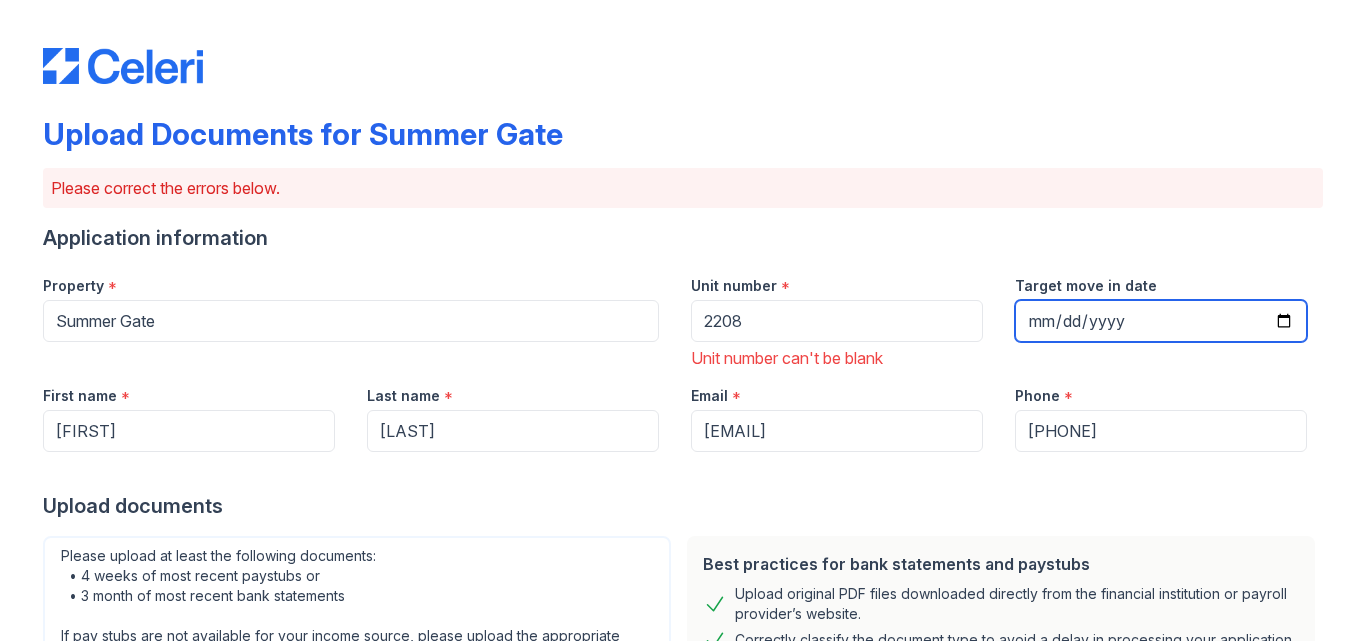 type on "2025-08-01" 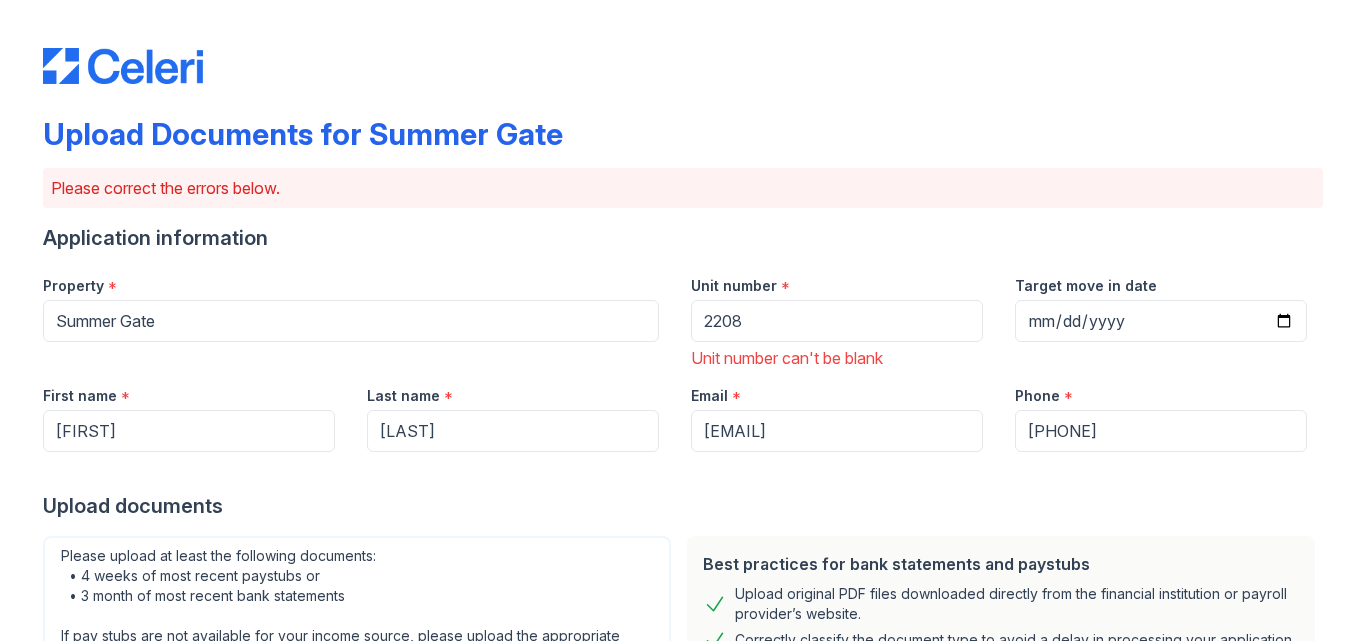 click on "Email
*" at bounding box center (837, 390) 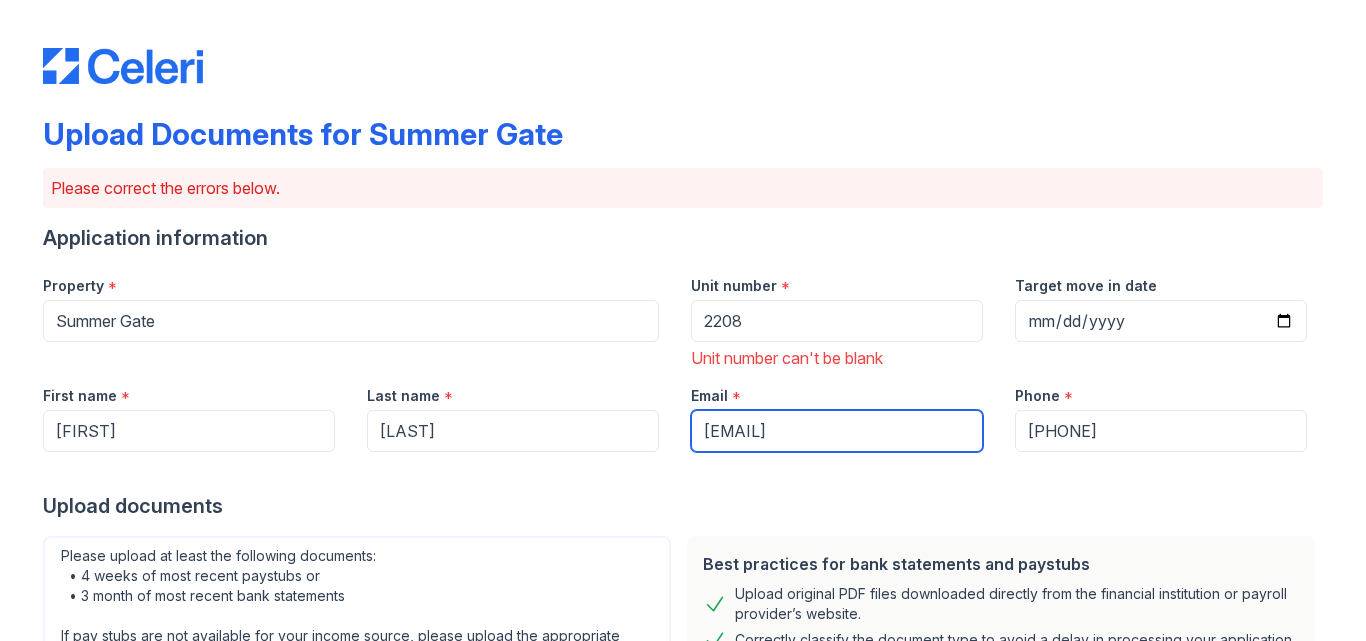 click on "[USERNAME]@[DOMAIN]" at bounding box center (837, 431) 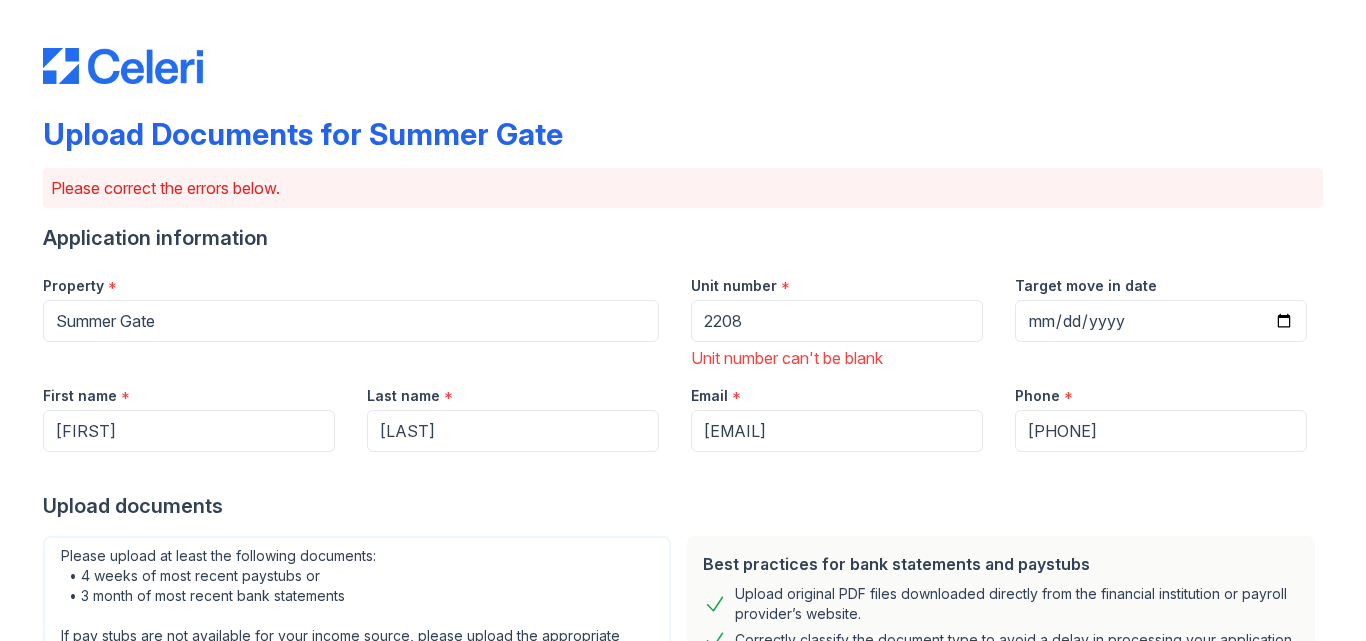click on "Upload documents" at bounding box center (683, 506) 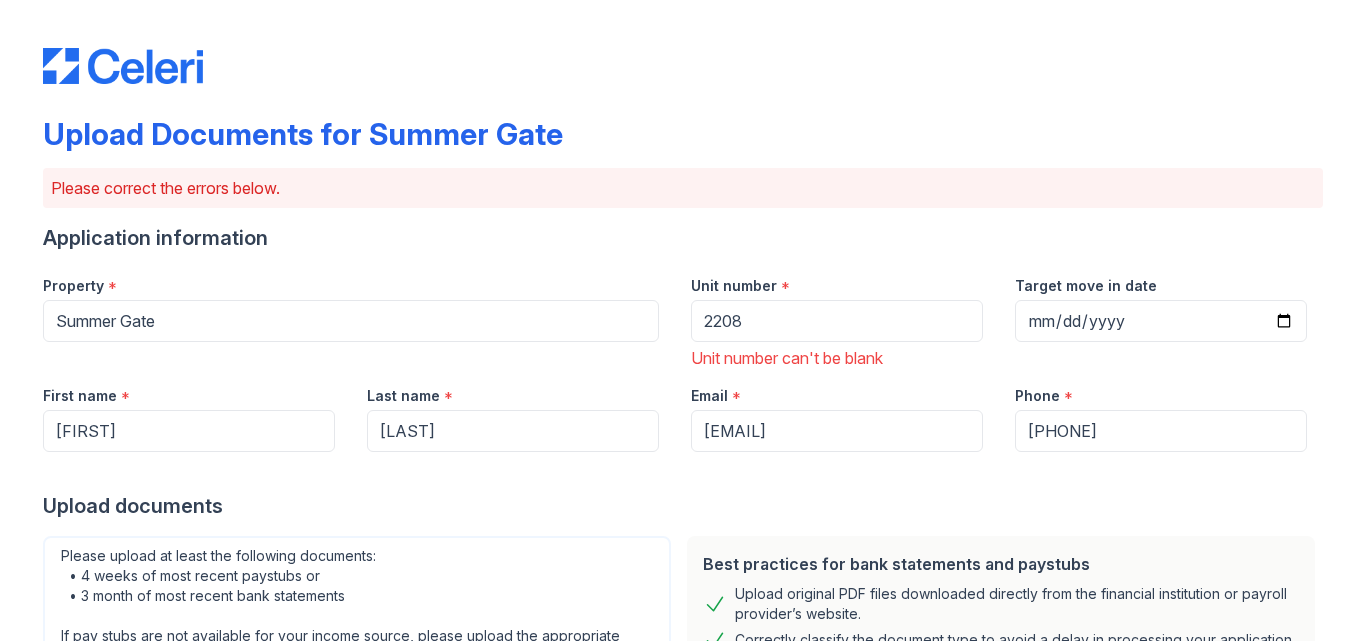 click on "Application information" at bounding box center (683, 238) 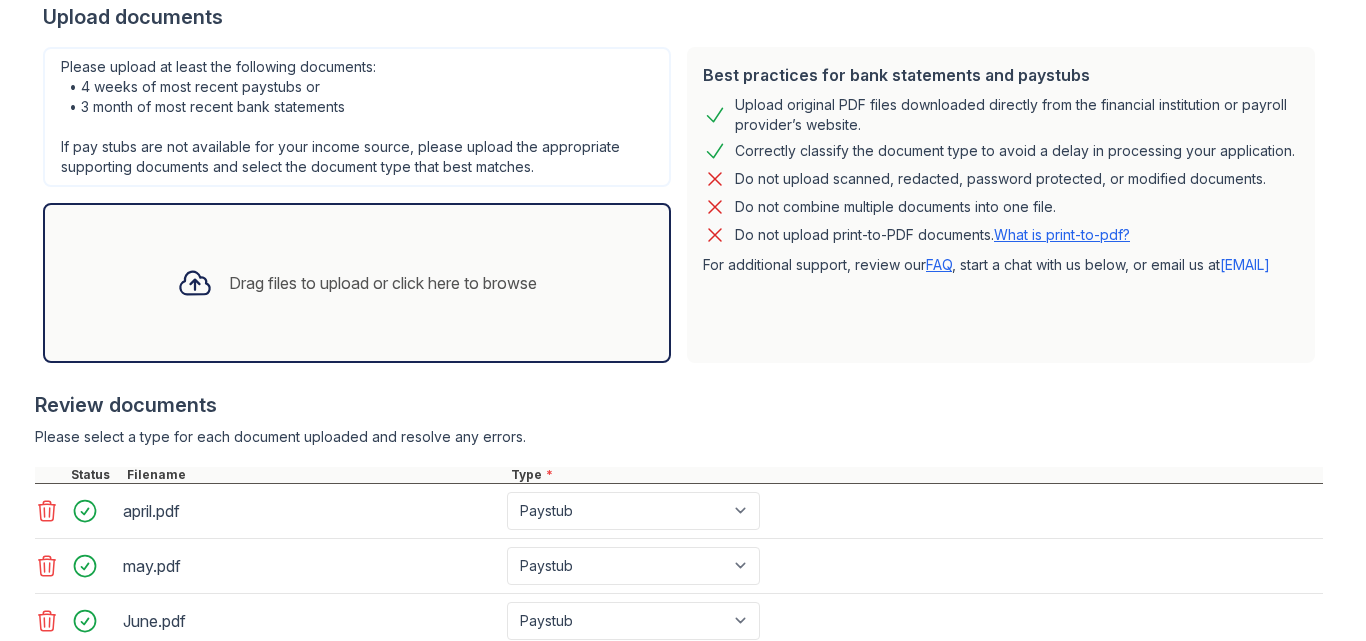 scroll, scrollTop: 688, scrollLeft: 0, axis: vertical 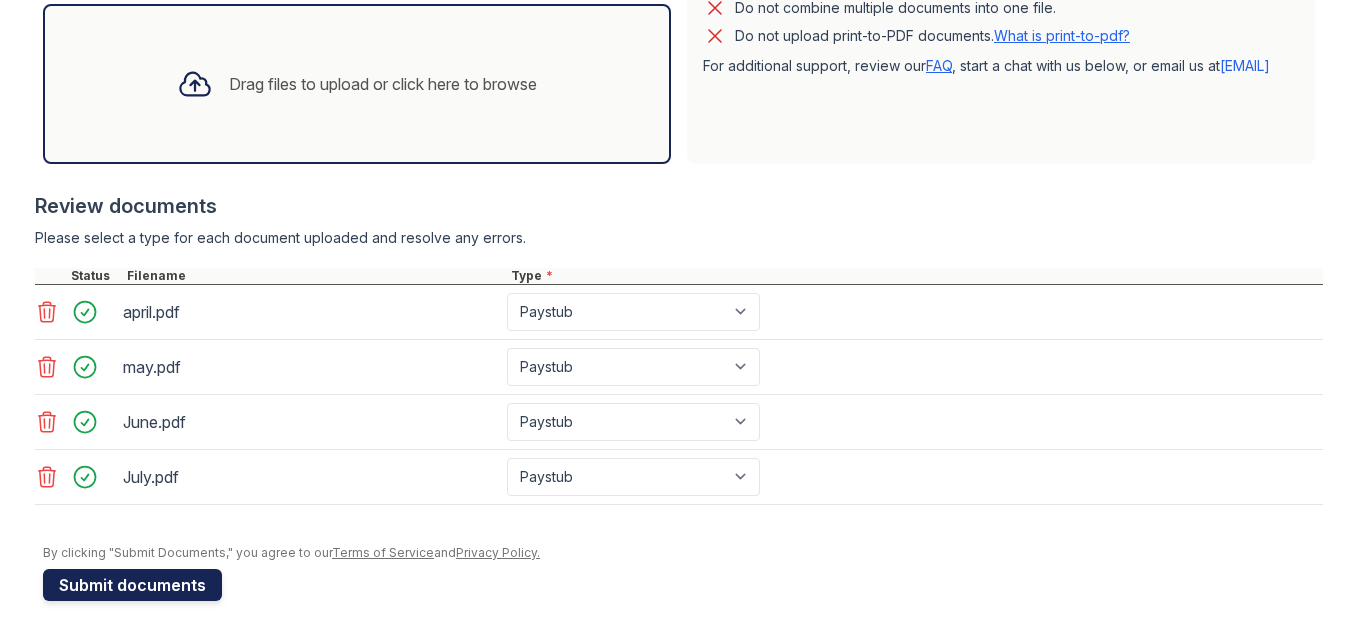 click on "Submit documents" at bounding box center [132, 585] 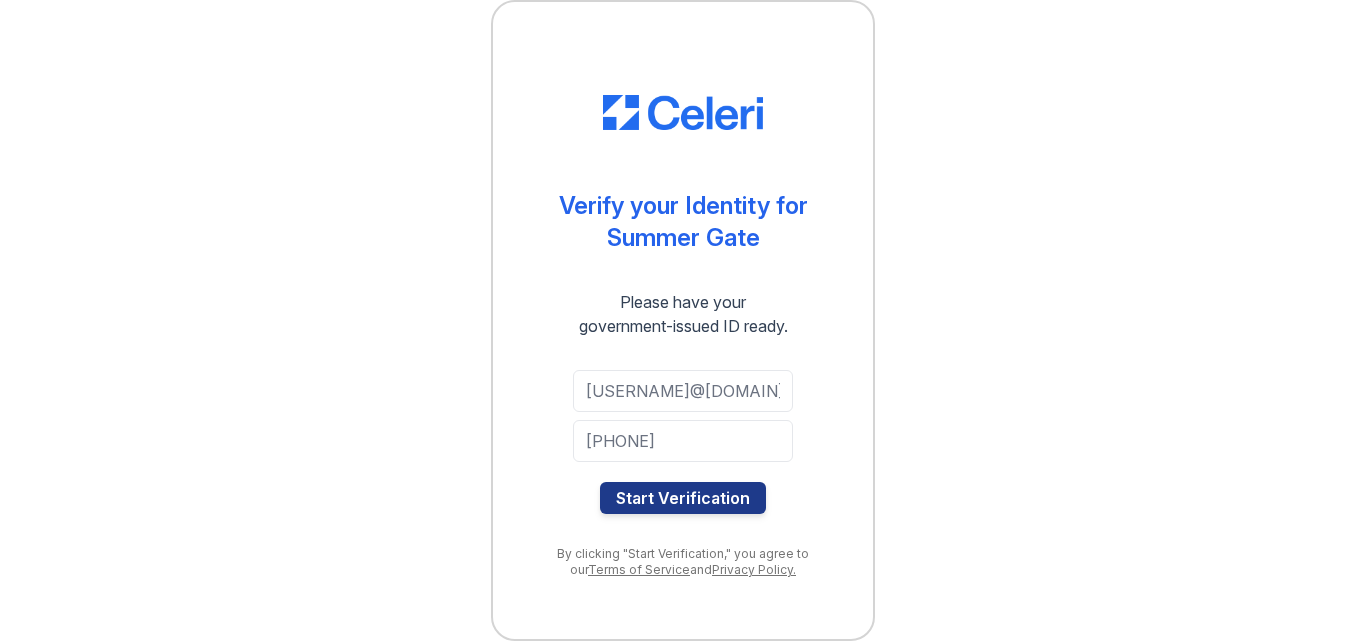 scroll, scrollTop: 0, scrollLeft: 0, axis: both 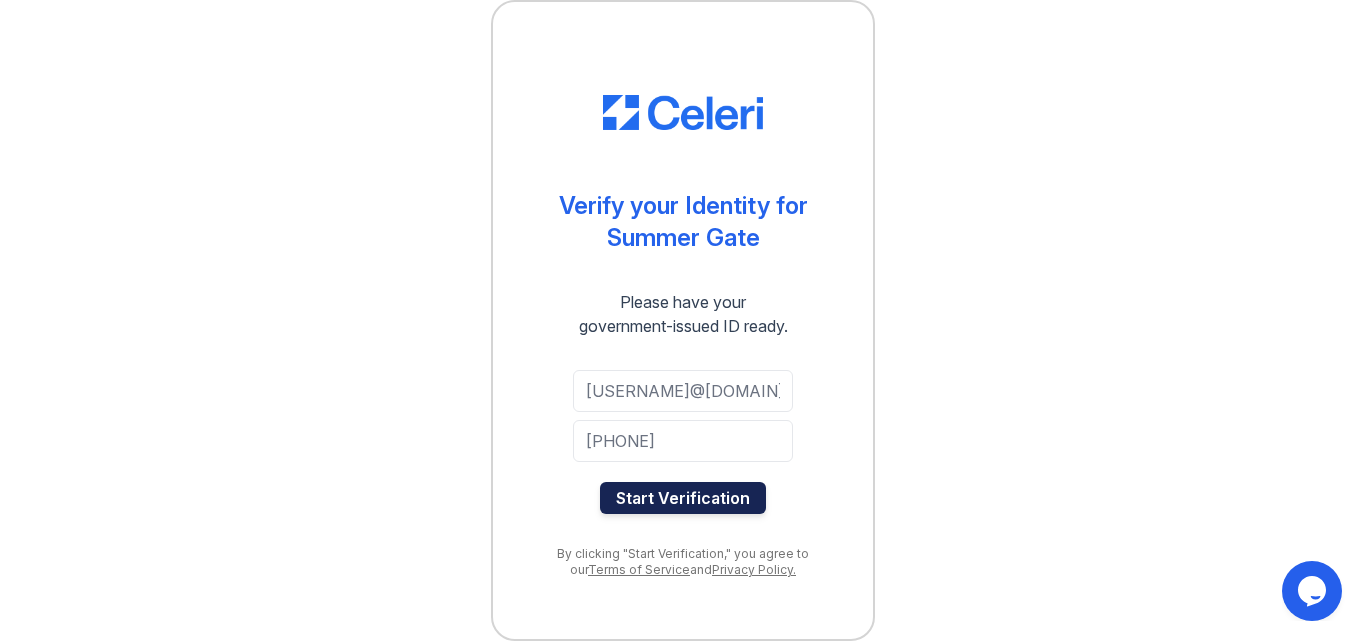 click on "Start Verification" at bounding box center [683, 498] 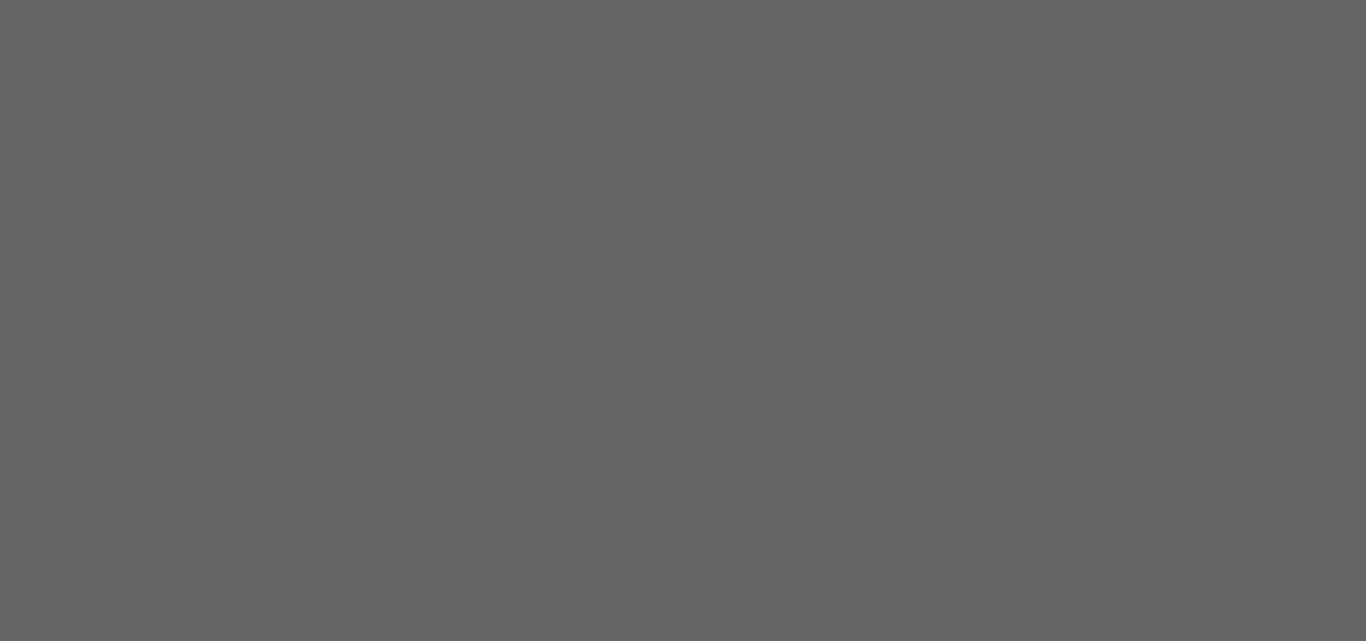 scroll, scrollTop: 0, scrollLeft: 0, axis: both 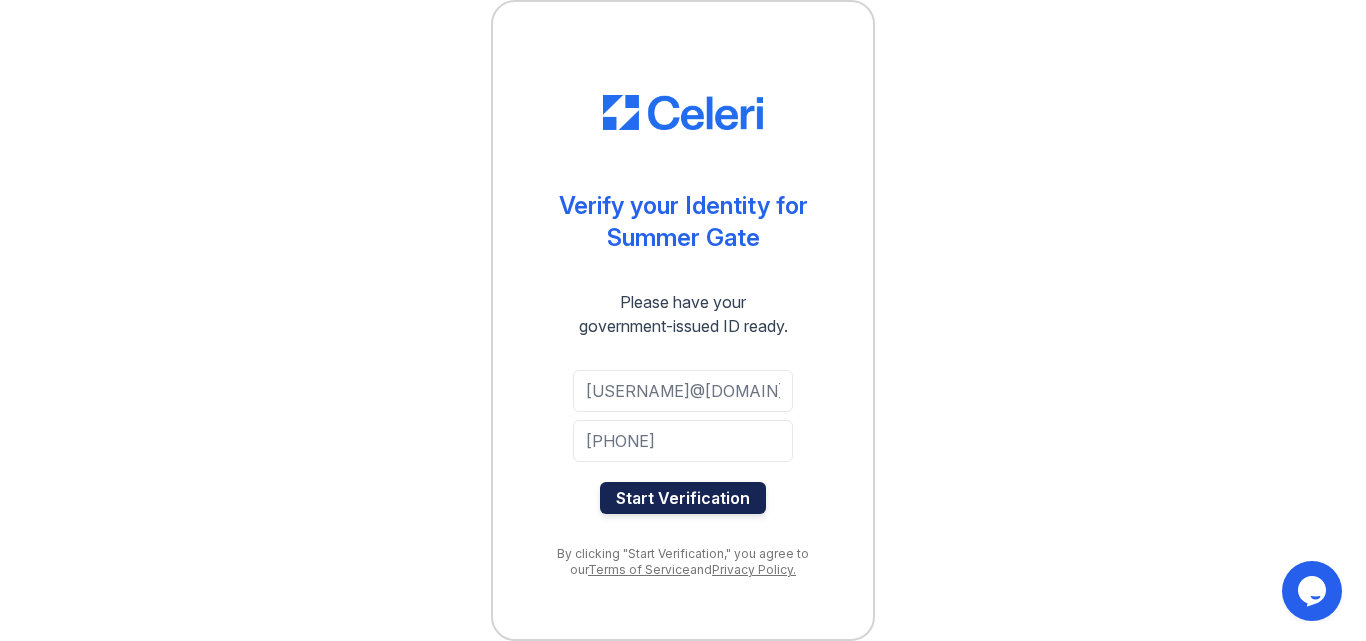 click on "Start Verification" at bounding box center [683, 498] 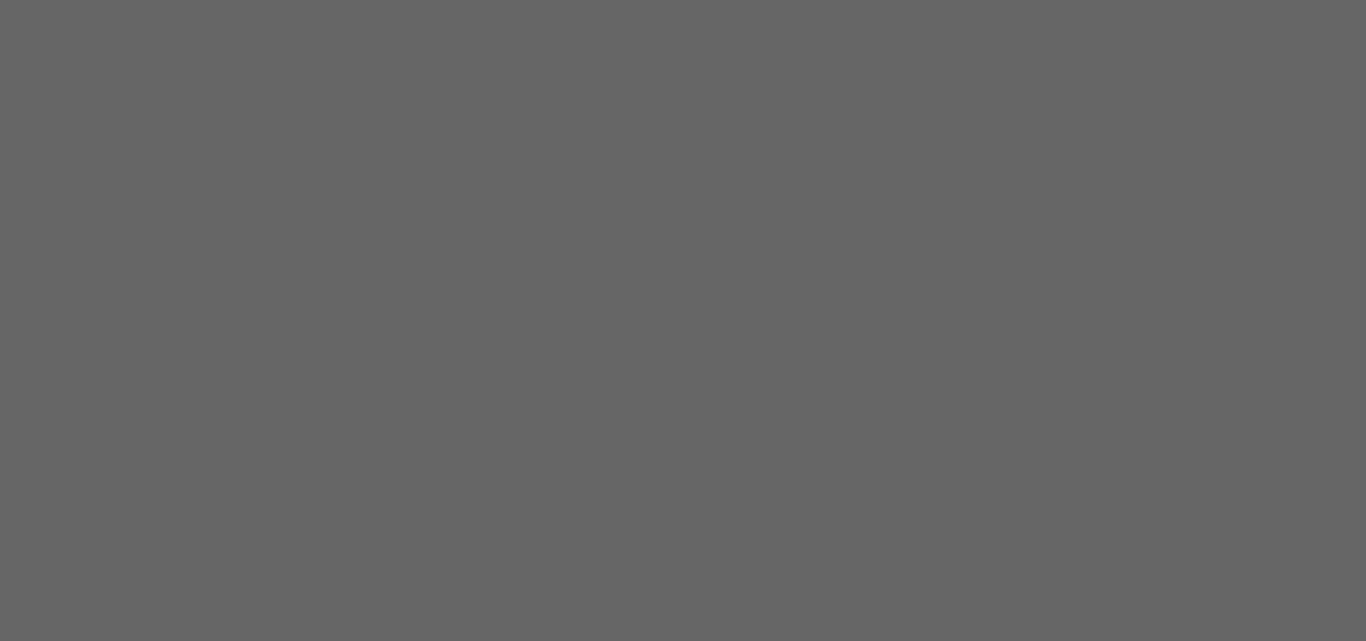 scroll, scrollTop: 0, scrollLeft: 0, axis: both 